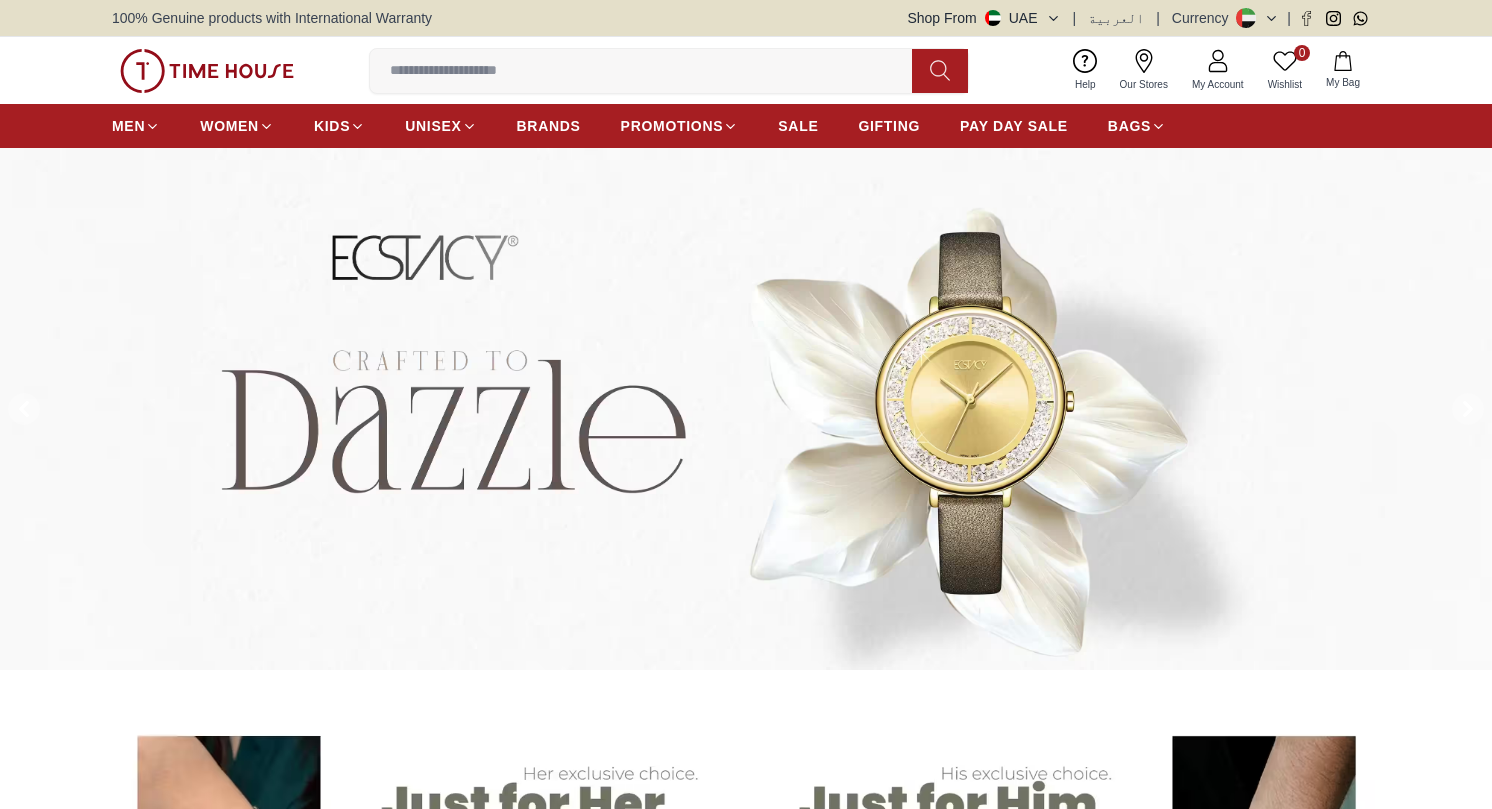 scroll, scrollTop: 0, scrollLeft: 0, axis: both 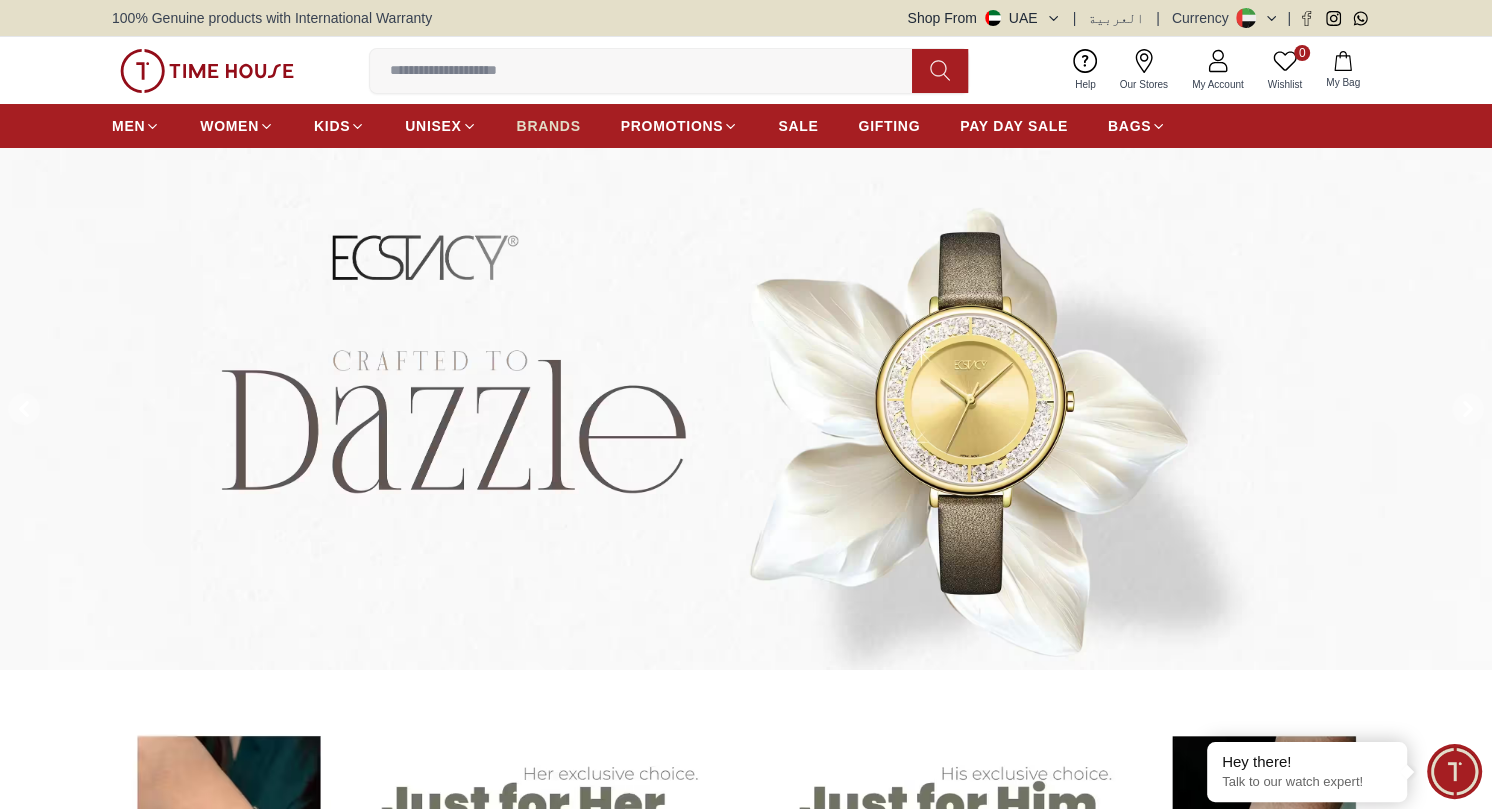 click on "BRANDS" at bounding box center (549, 126) 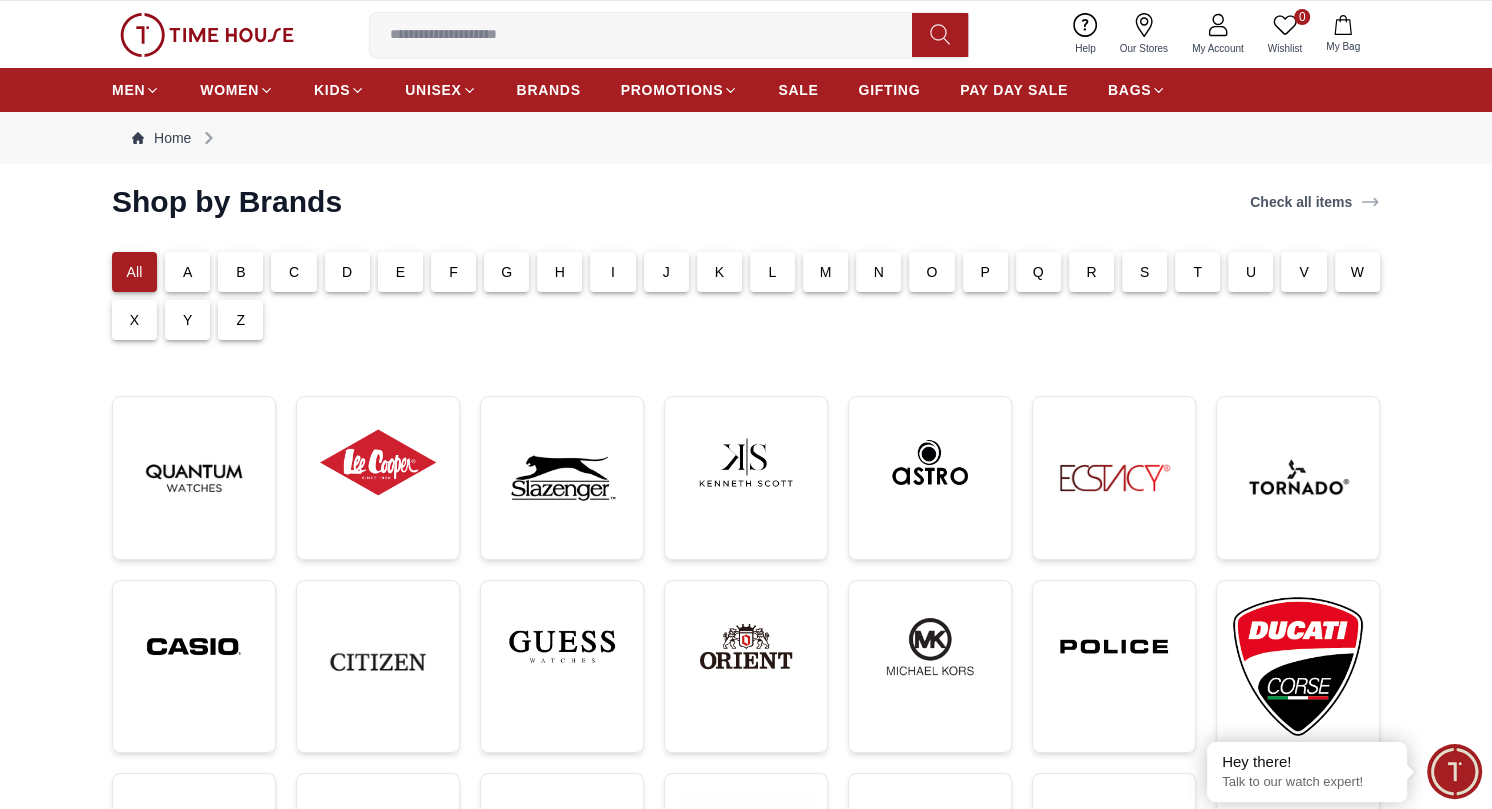scroll, scrollTop: 0, scrollLeft: 0, axis: both 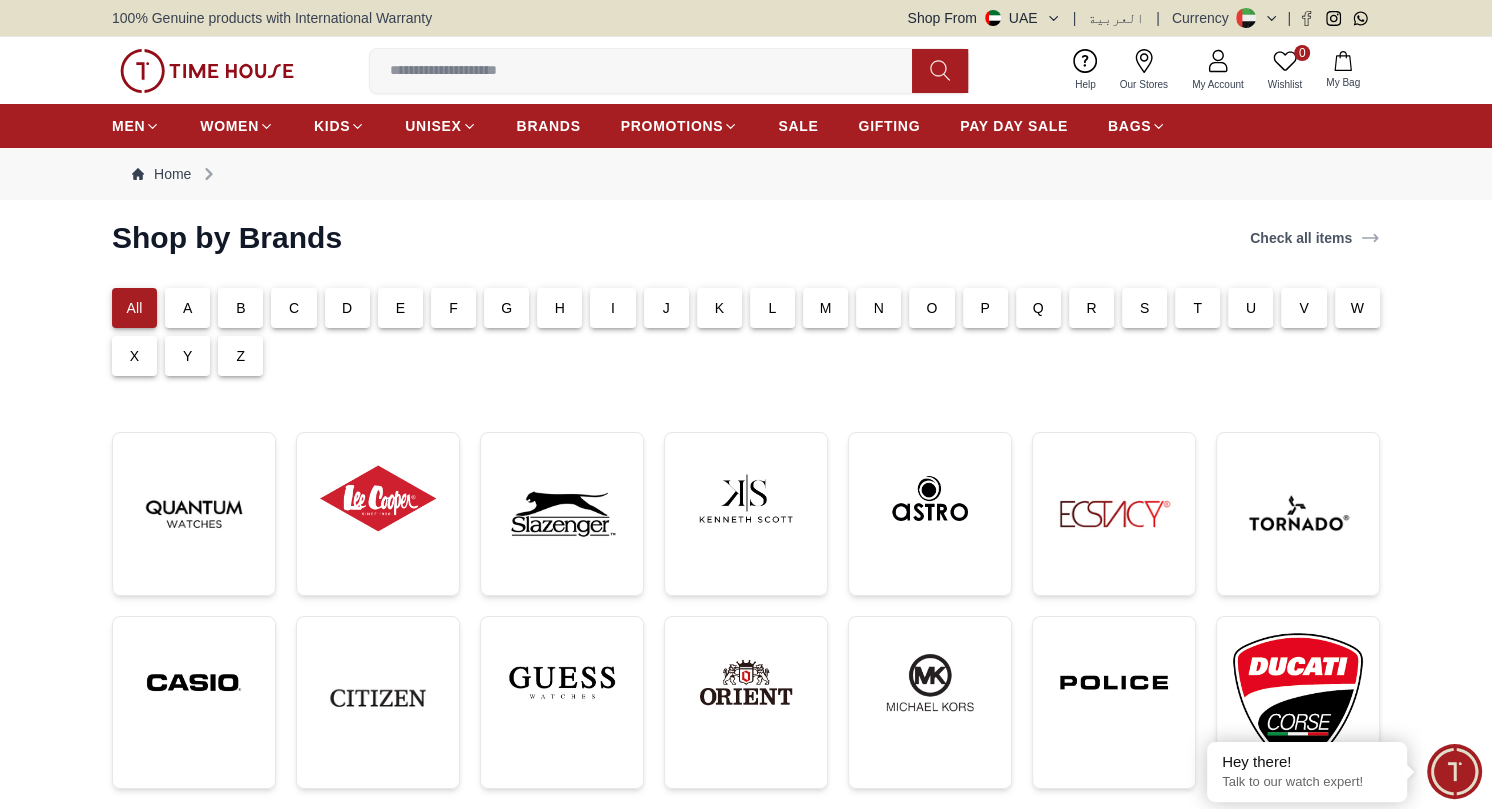 drag, startPoint x: 725, startPoint y: 311, endPoint x: 587, endPoint y: 89, distance: 261.39624 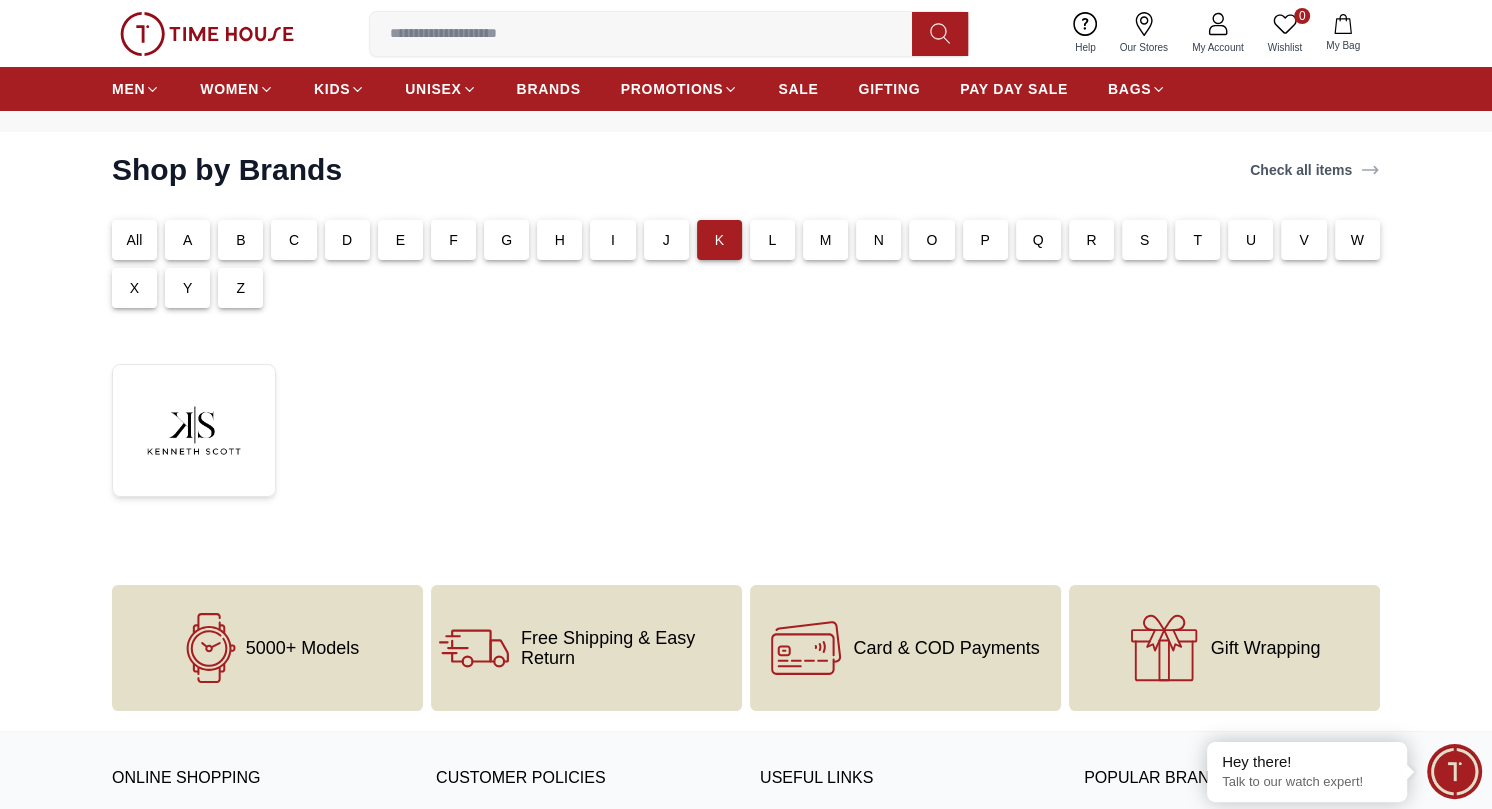scroll, scrollTop: 0, scrollLeft: 0, axis: both 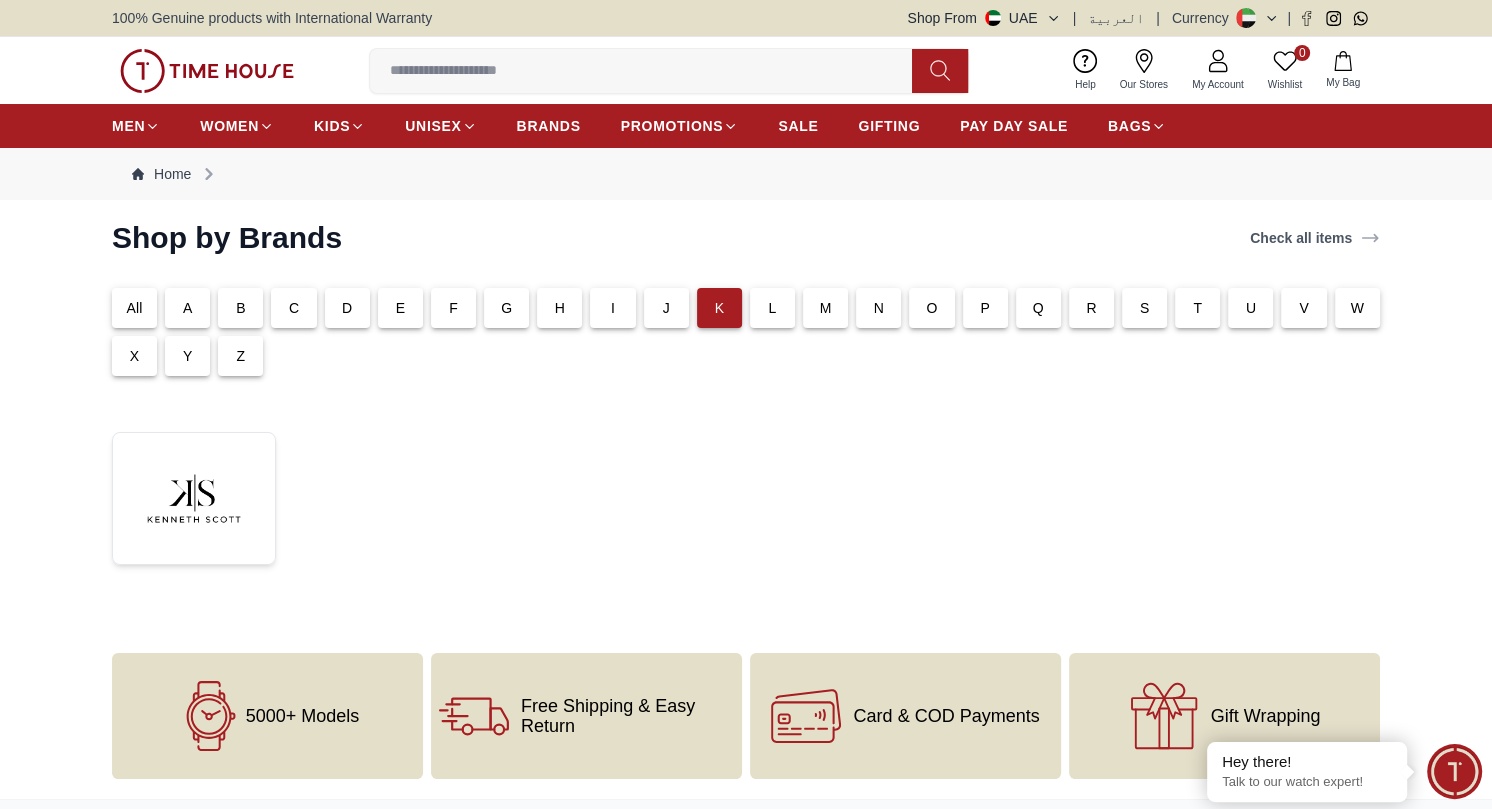 click on "K" at bounding box center [719, 308] 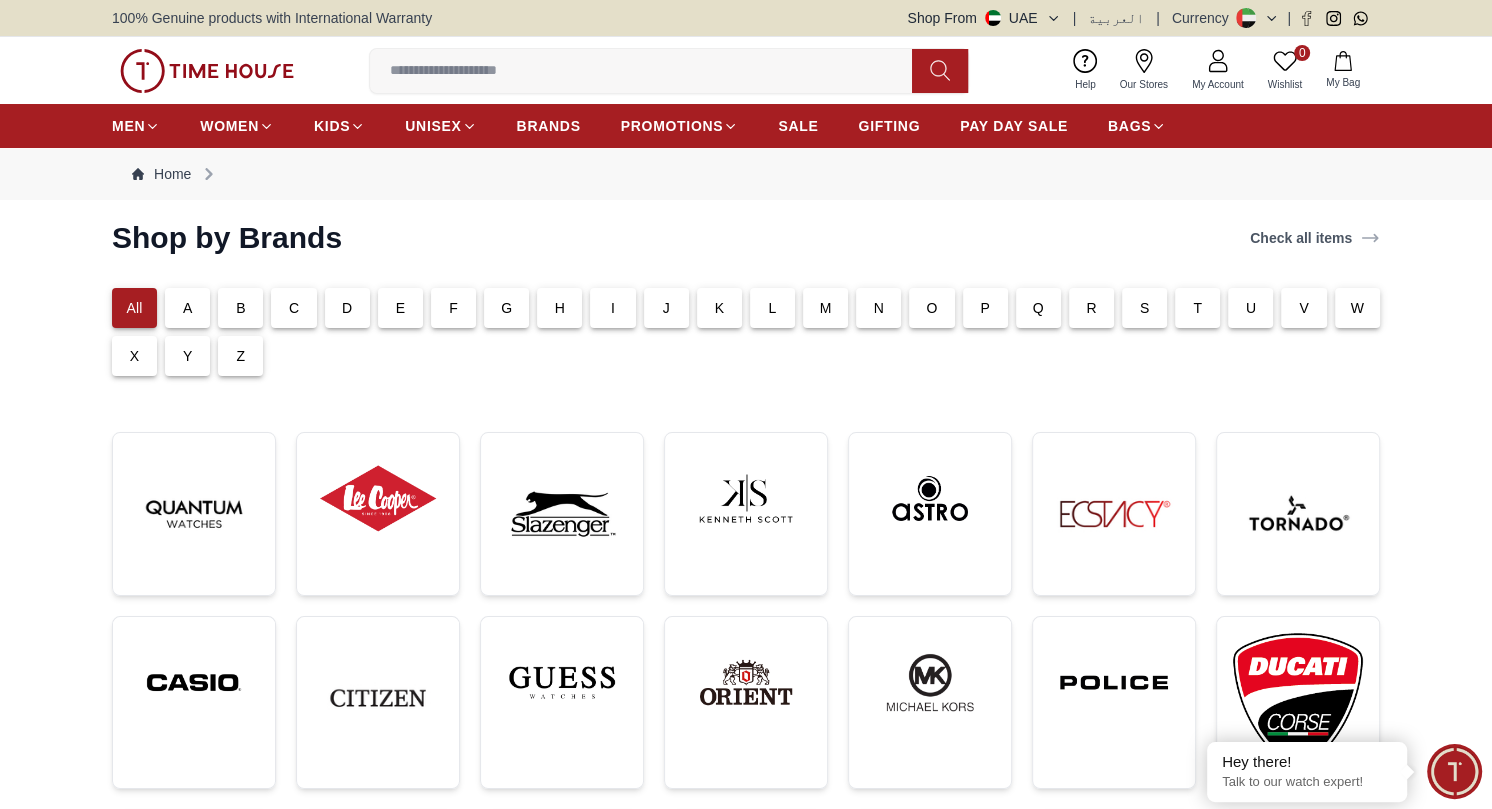click on "K" at bounding box center [719, 308] 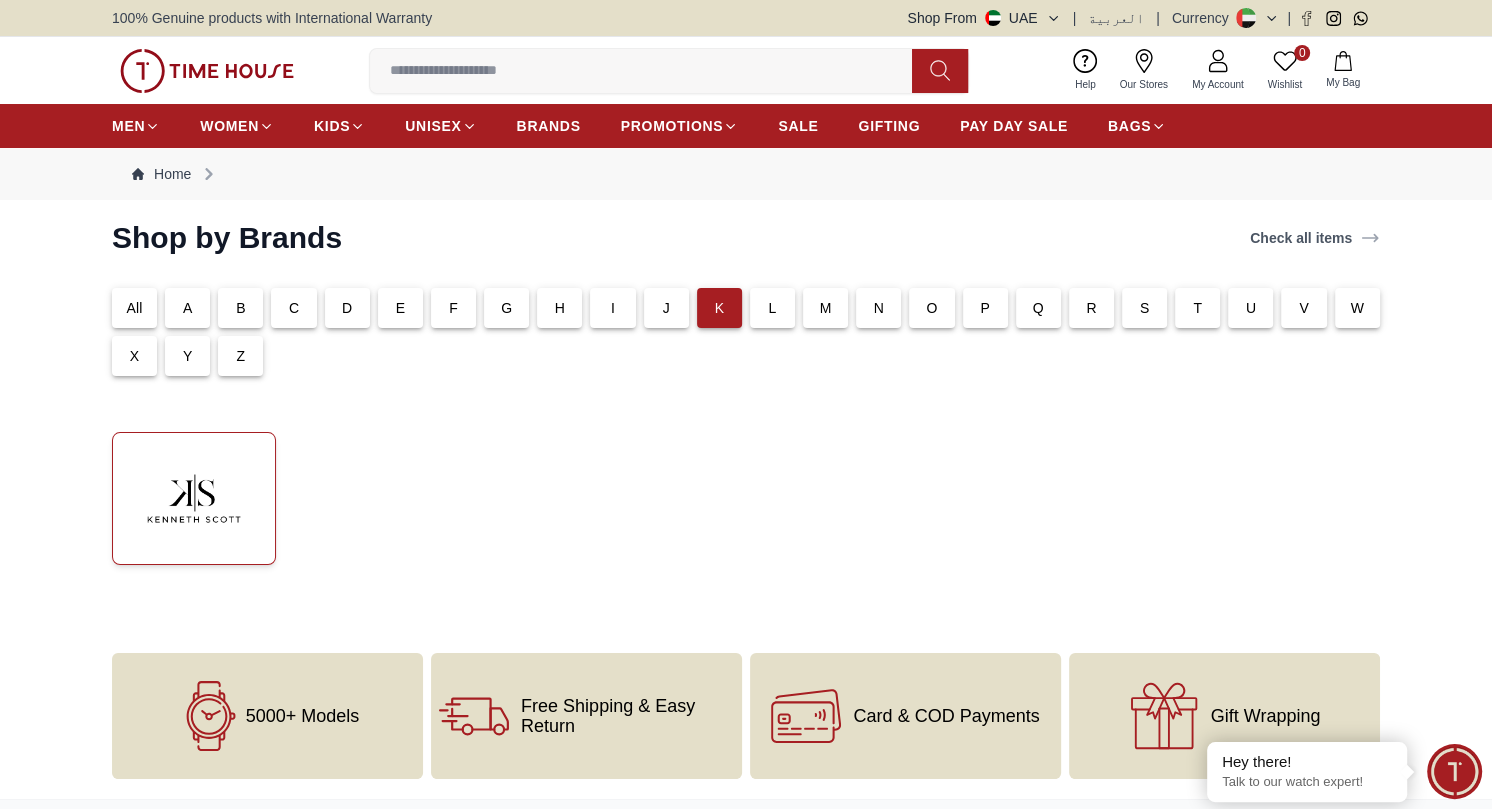 click at bounding box center (194, 498) 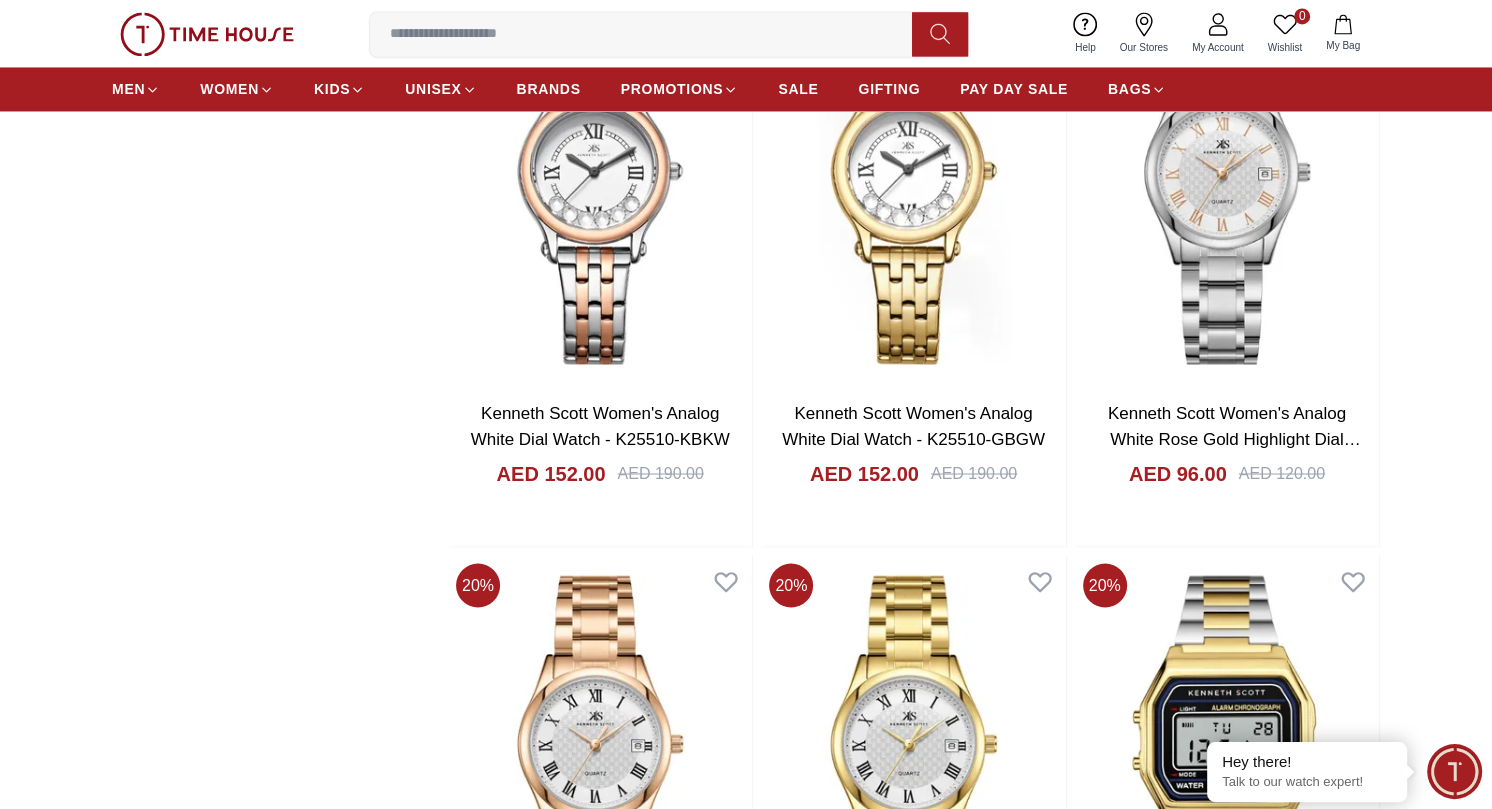 scroll, scrollTop: 2900, scrollLeft: 0, axis: vertical 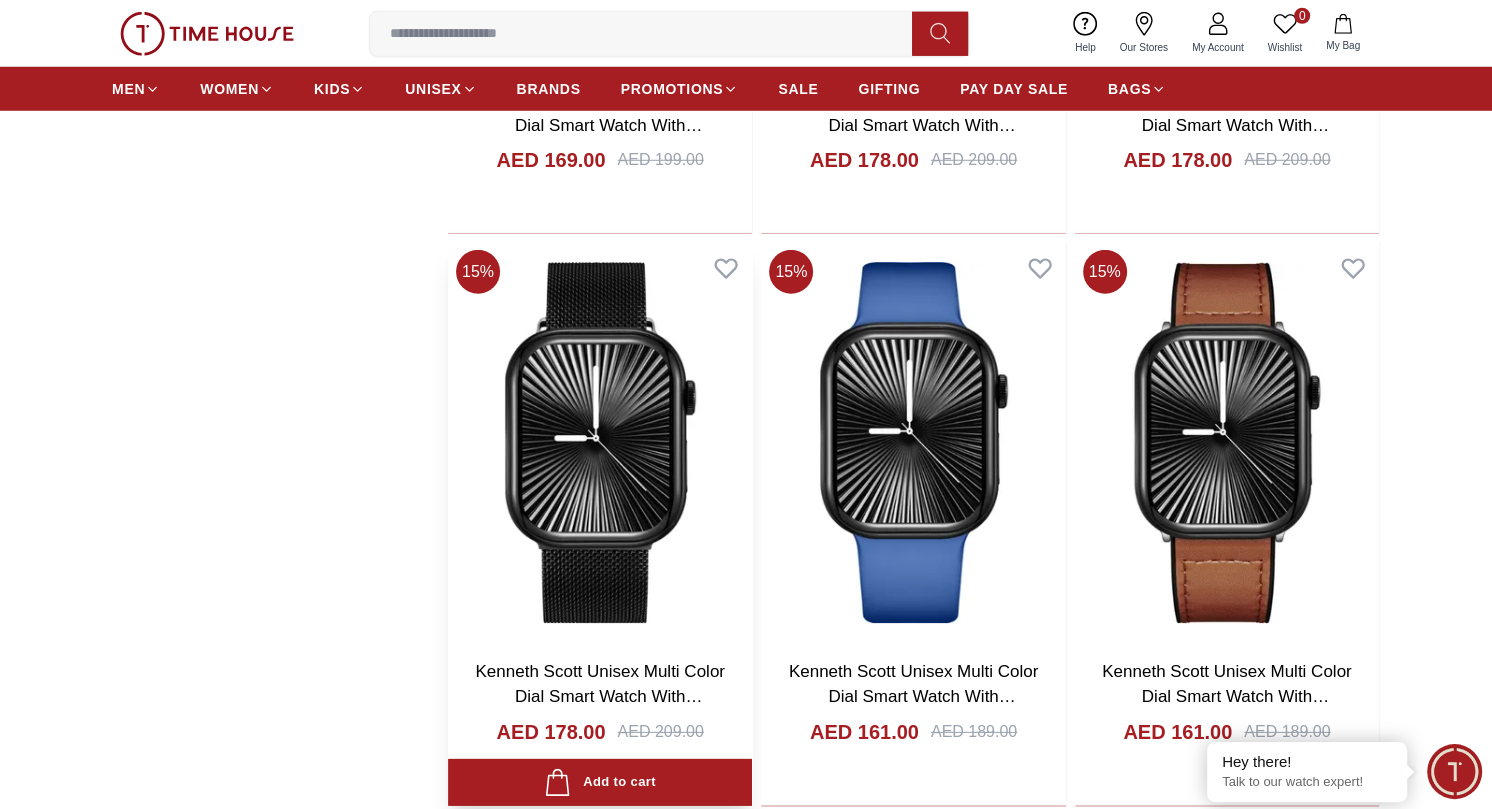 click at bounding box center (600, 442) 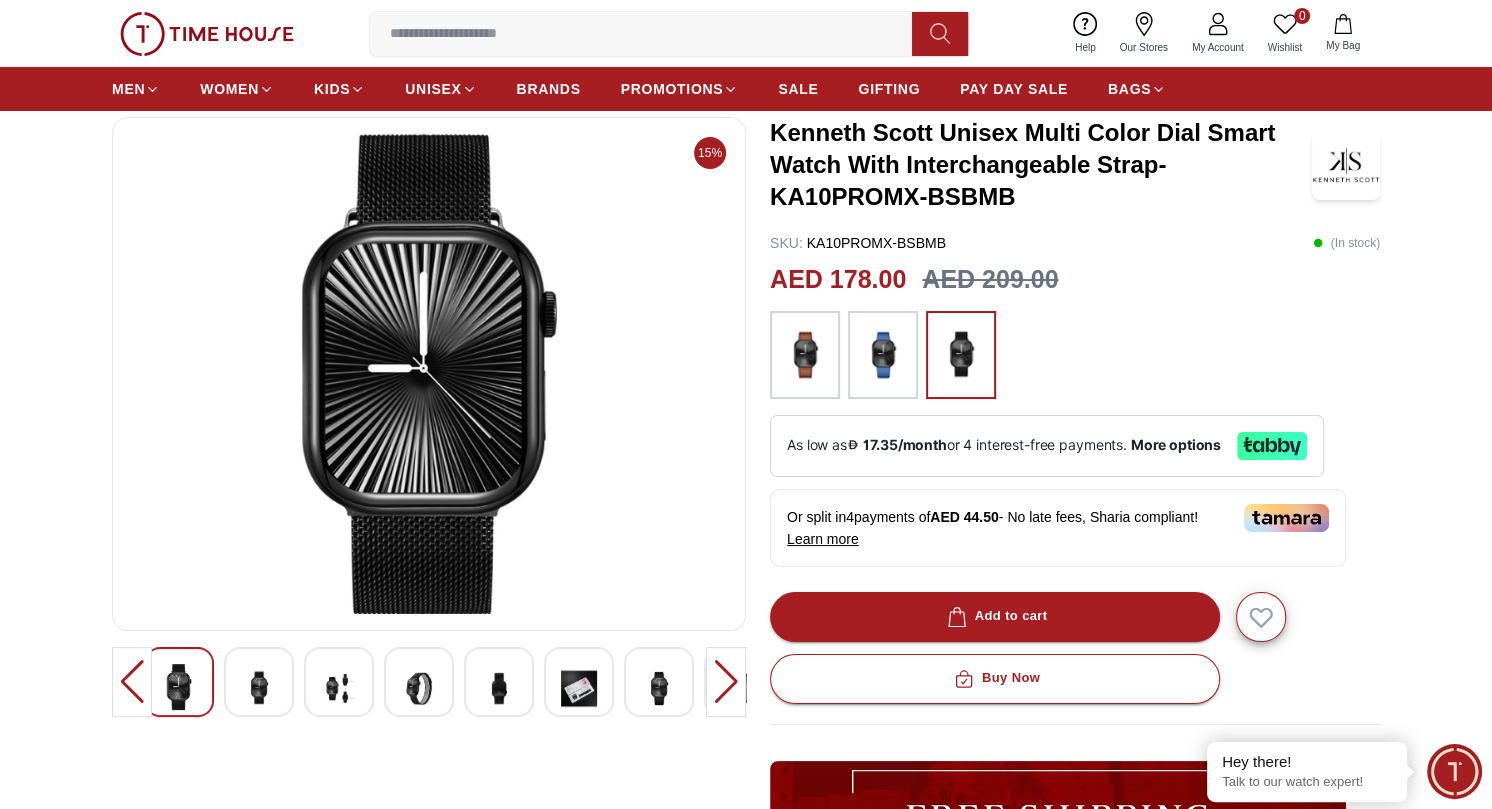 scroll, scrollTop: 200, scrollLeft: 0, axis: vertical 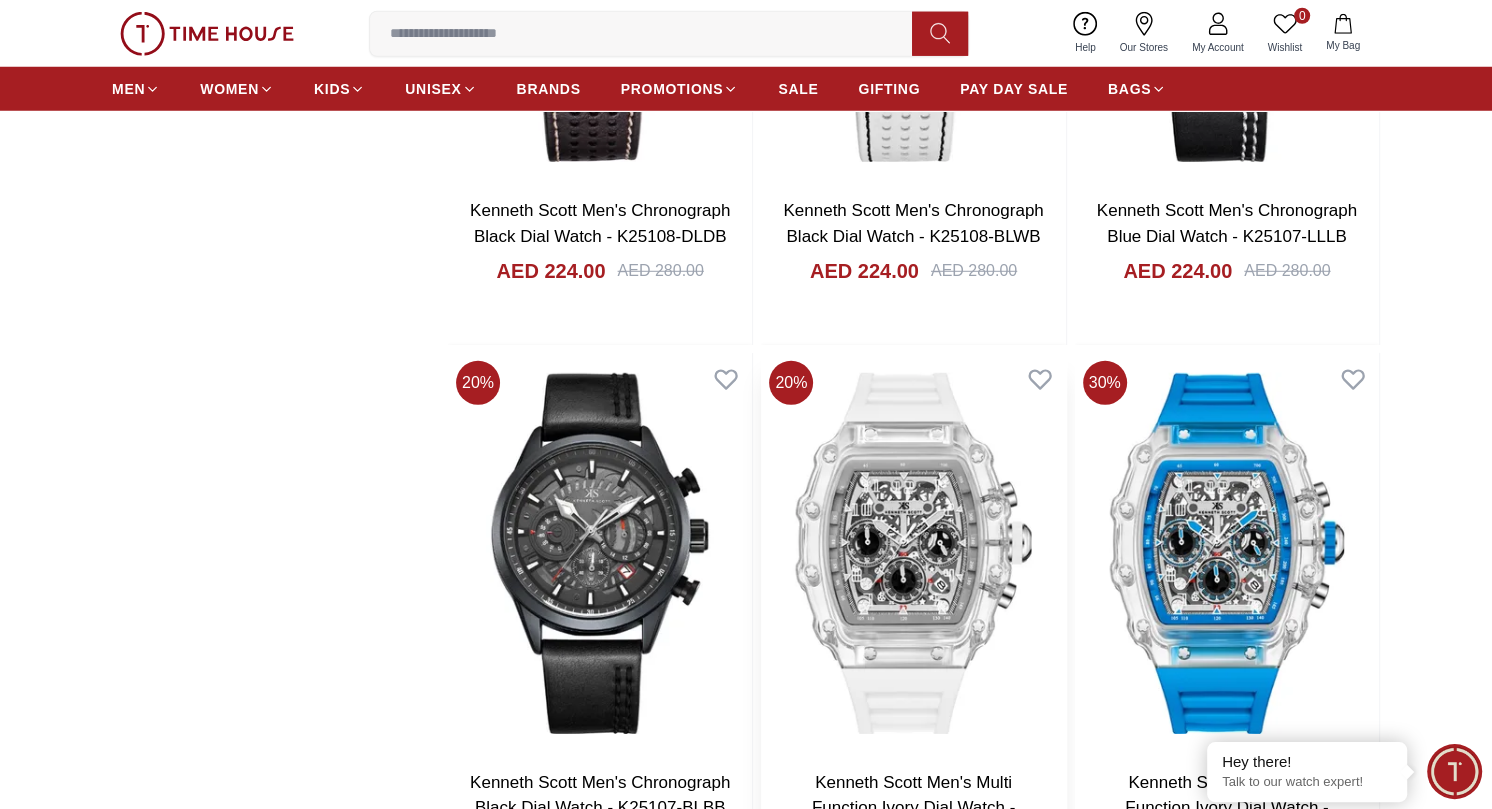 click at bounding box center [913, 553] 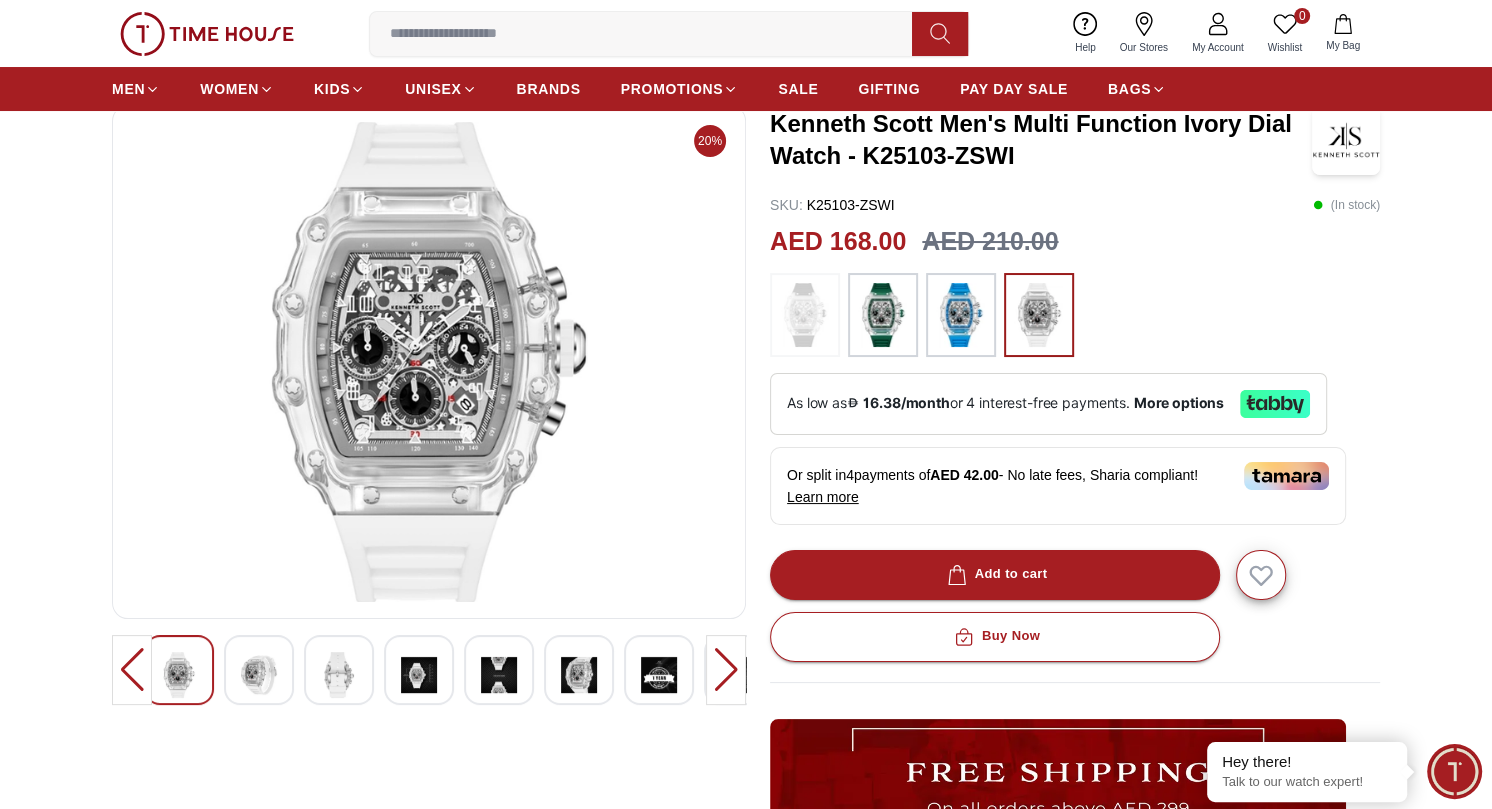 scroll, scrollTop: 200, scrollLeft: 0, axis: vertical 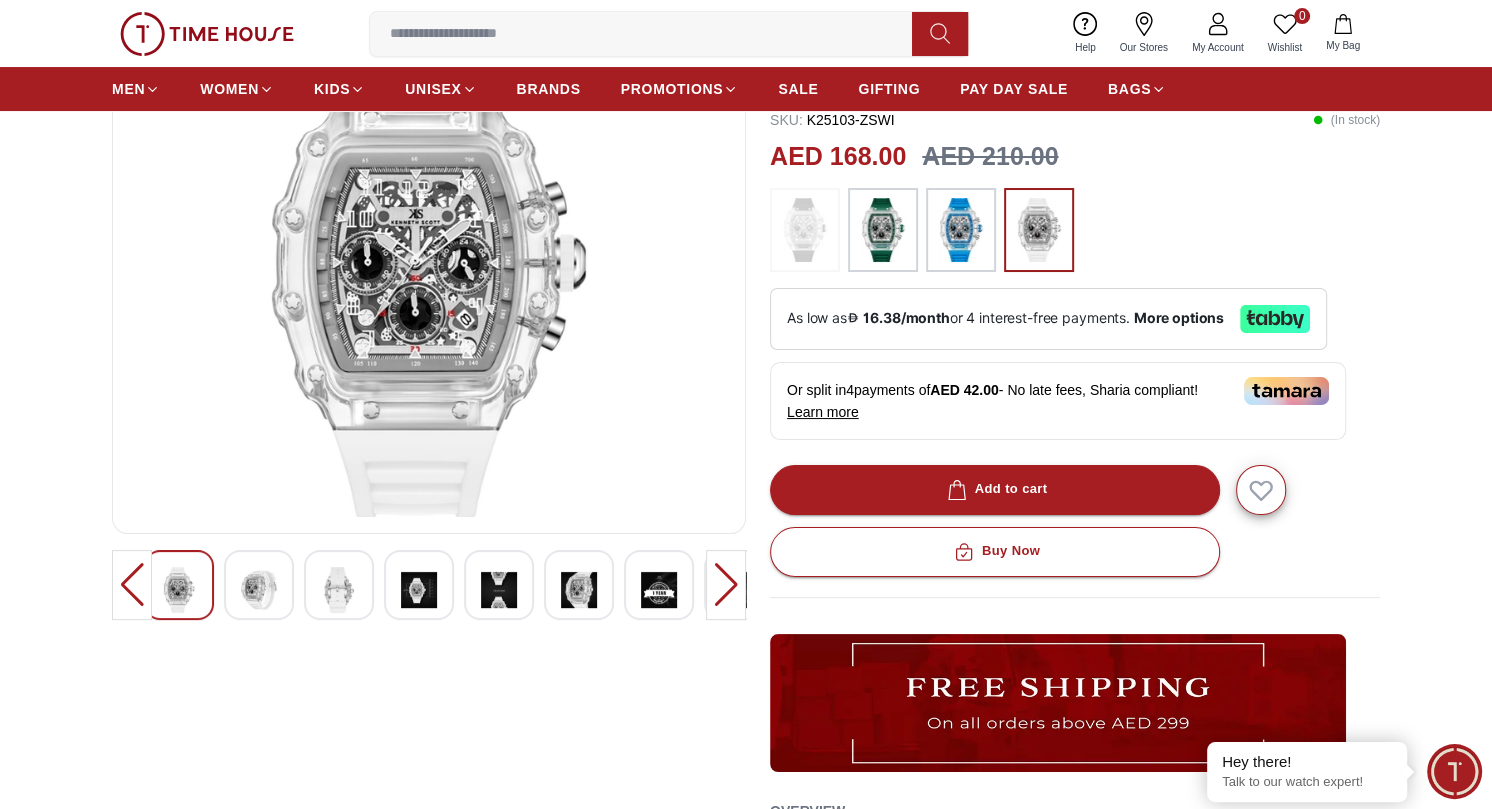 click at bounding box center (883, 230) 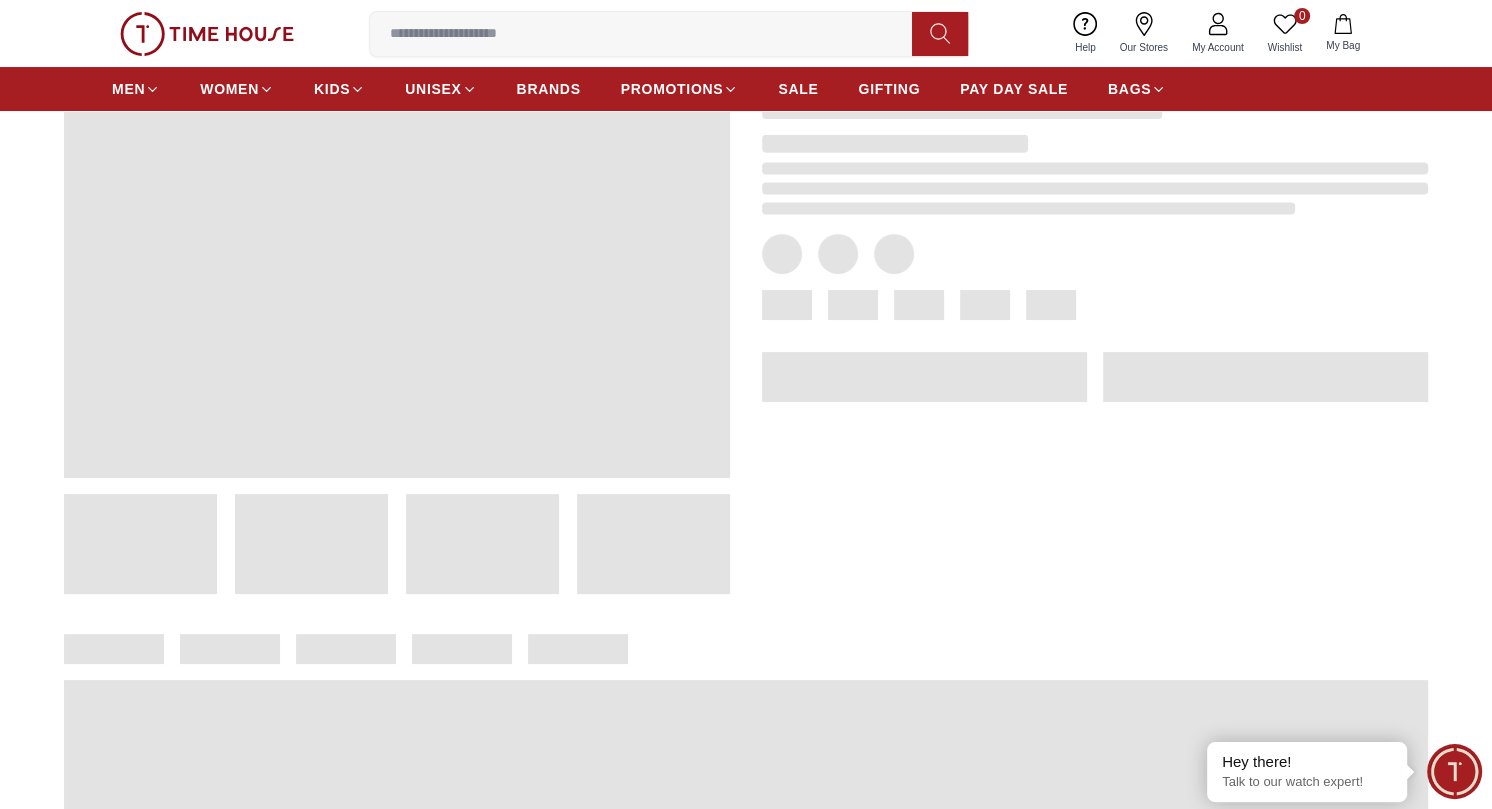 scroll, scrollTop: 100, scrollLeft: 0, axis: vertical 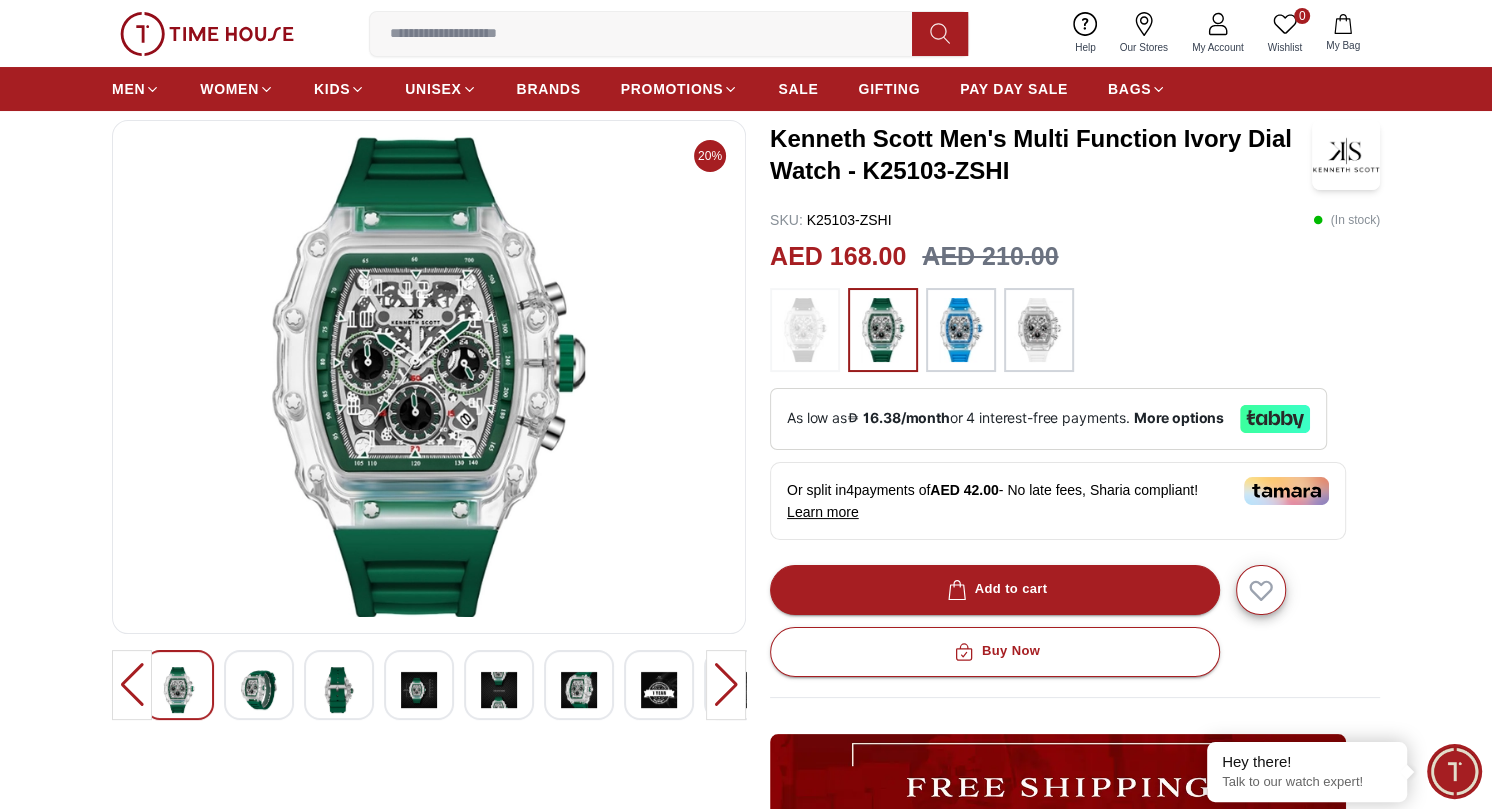 click at bounding box center (961, 330) 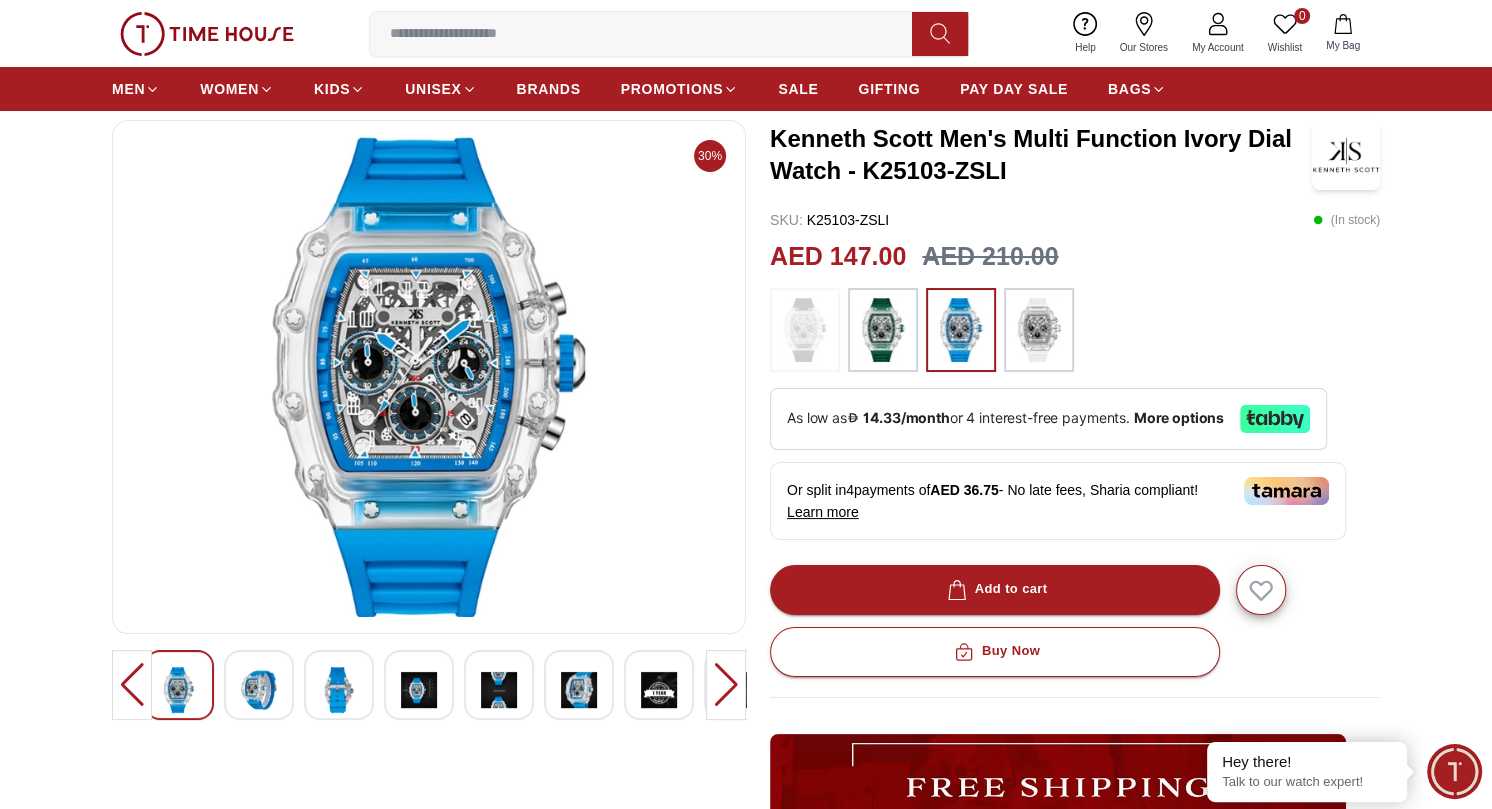 click at bounding box center [805, 330] 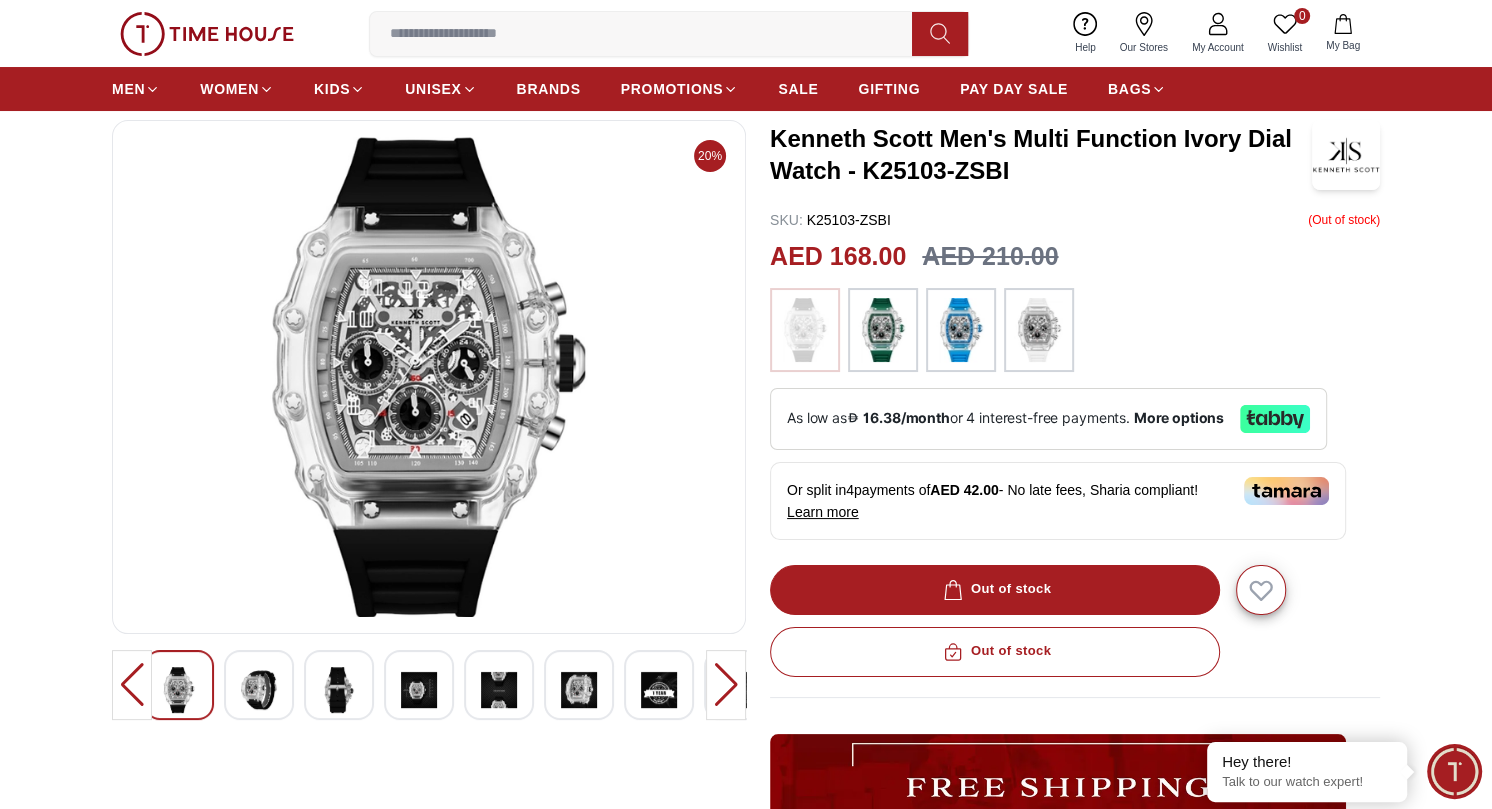 click at bounding box center [1039, 330] 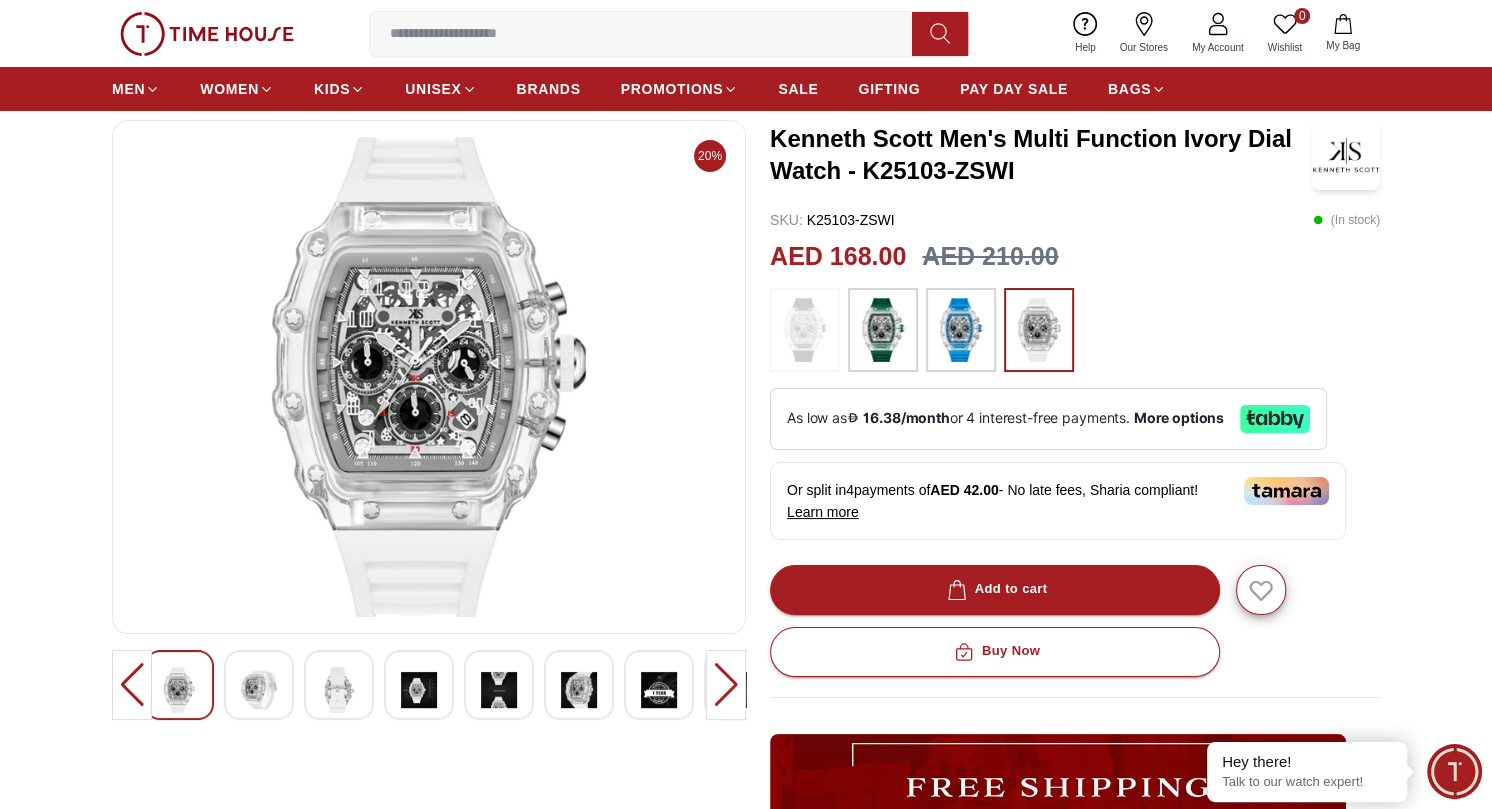 click at bounding box center [961, 330] 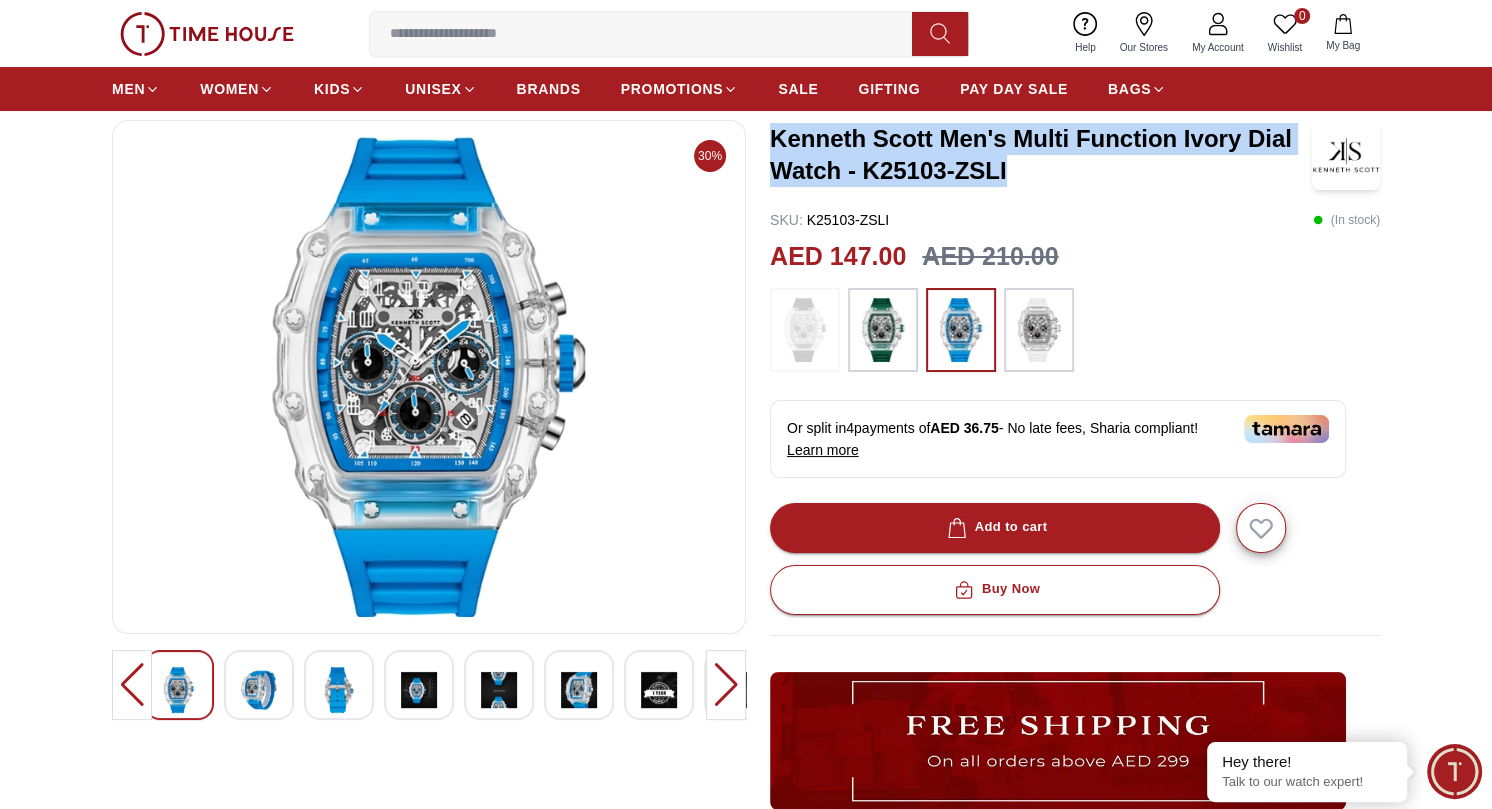 drag, startPoint x: 770, startPoint y: 131, endPoint x: 1035, endPoint y: 170, distance: 267.85443 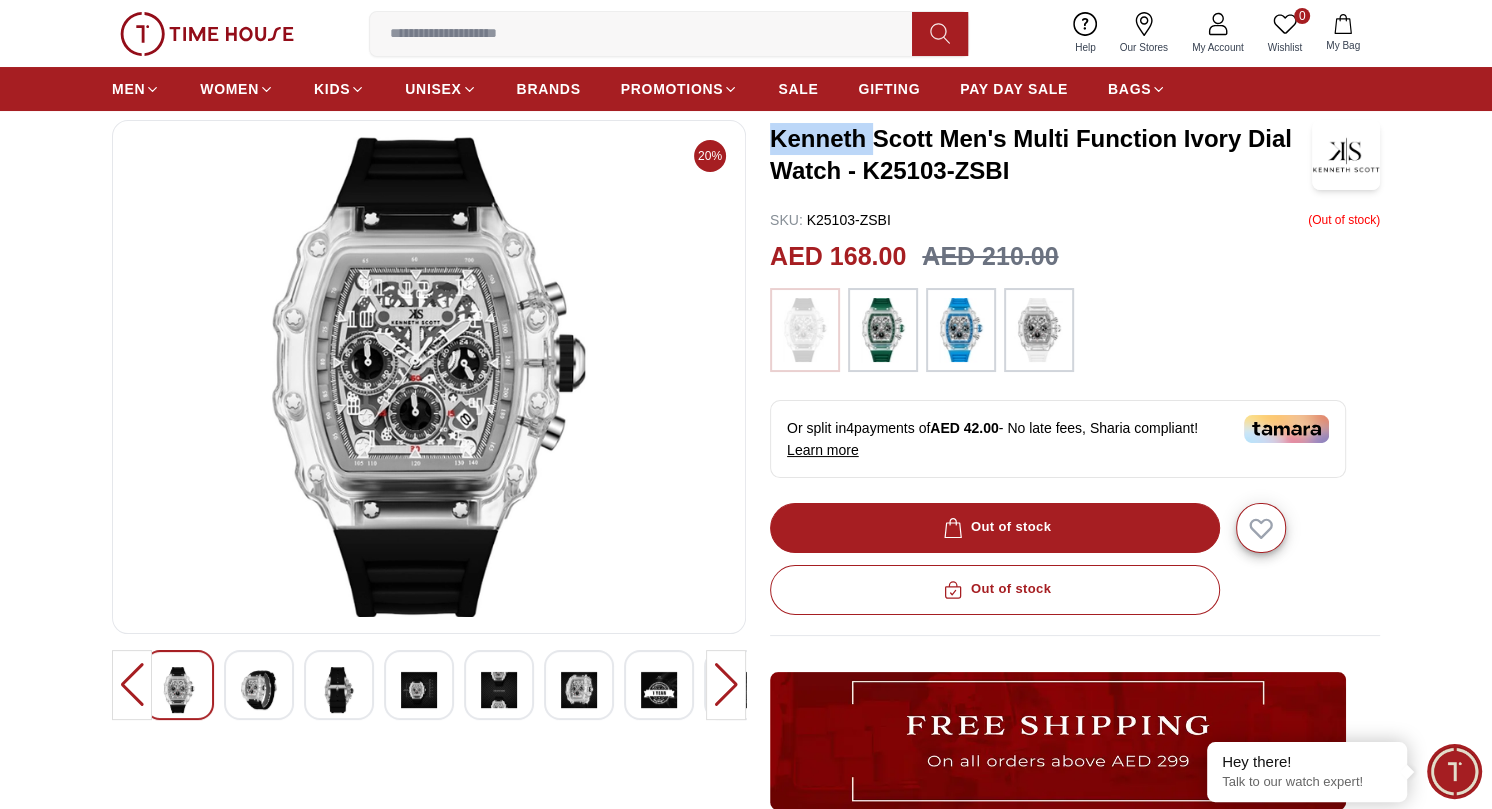 drag, startPoint x: 774, startPoint y: 128, endPoint x: 870, endPoint y: 125, distance: 96.04687 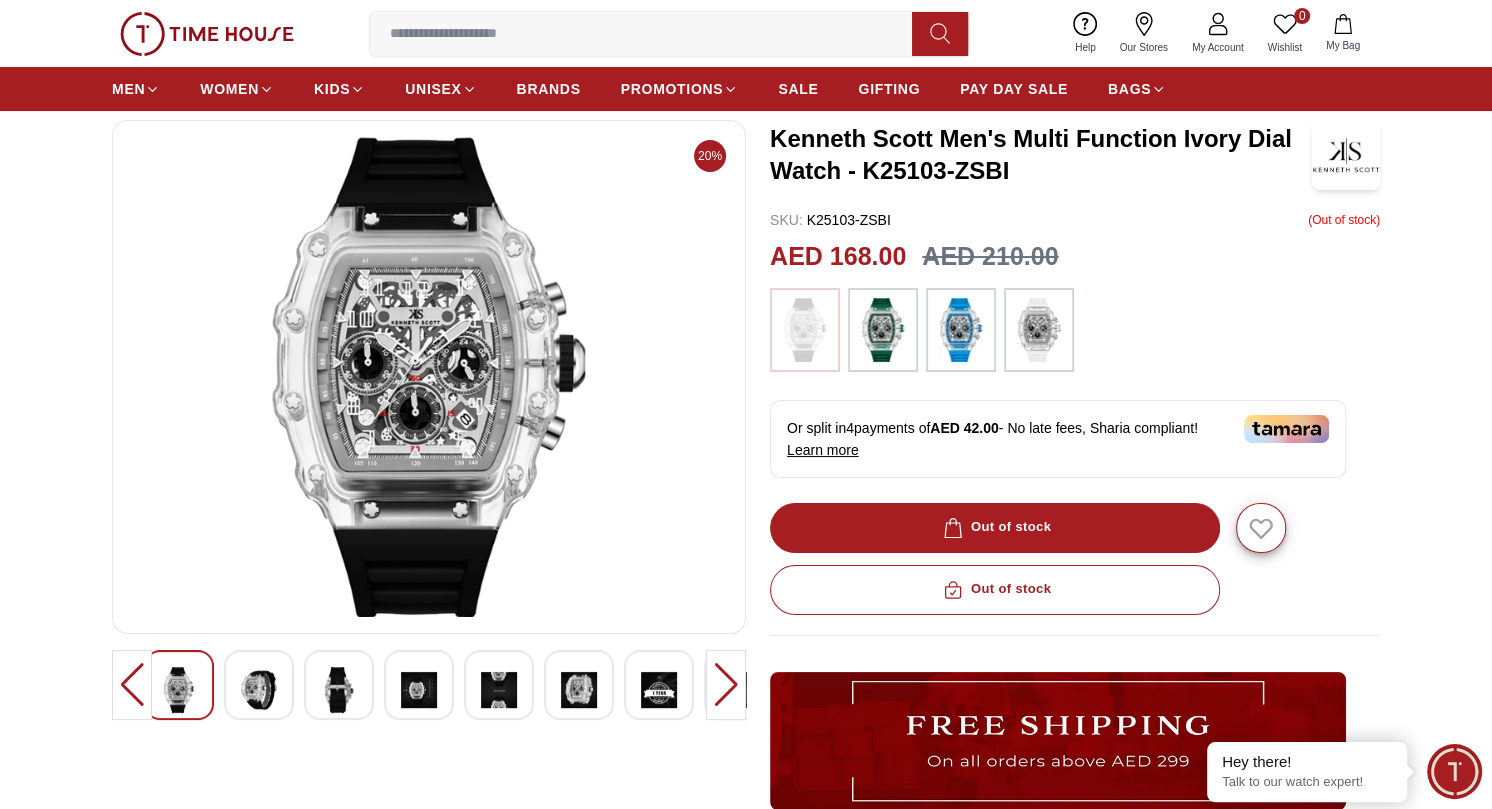 click on "[NAME] Men's Multi Function Ivory Dial Watch - K25103-ZSBI SKU :   K25103-ZSBI ( Out of stock ) AED 168.00 AED 210.00 Or split in  4  payments of  AED 42.00  - No late fees, Sharia compliant!    Learn more Overview Rectangle PC White Case With Multi Function Display, Ivory Dial 44.3X52 mm Case Diameter,  Movement, 5ATM Water Resistant Black Silicone Strap Bracelet With Tang Buckle   Out of stock         Out of stock GIFT WRAPPING INCLUDED TRUSTED SHIPPING CONTACTLESS DELIVERY Share To Friends" at bounding box center (1075, 596) 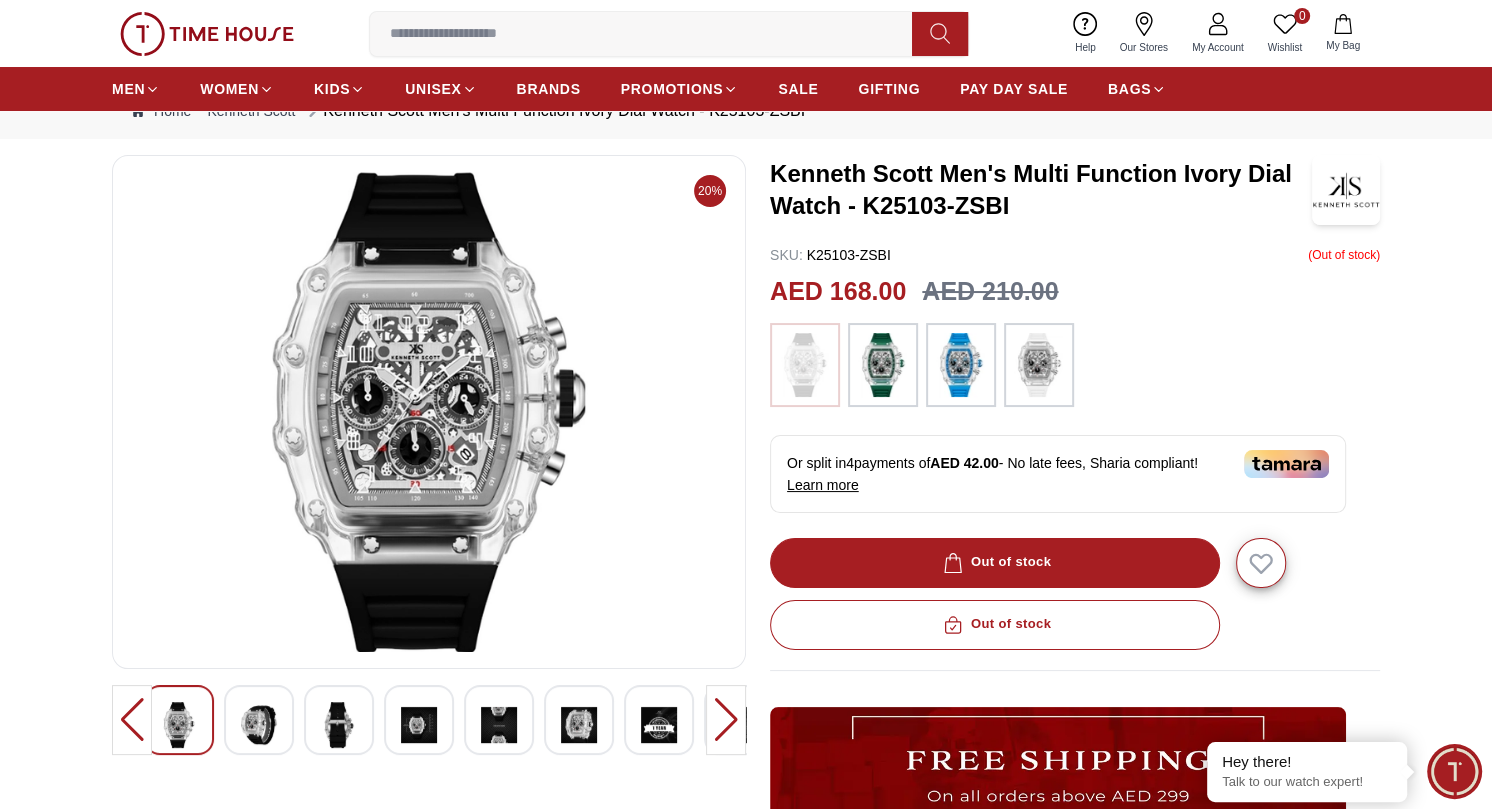 scroll, scrollTop: 0, scrollLeft: 0, axis: both 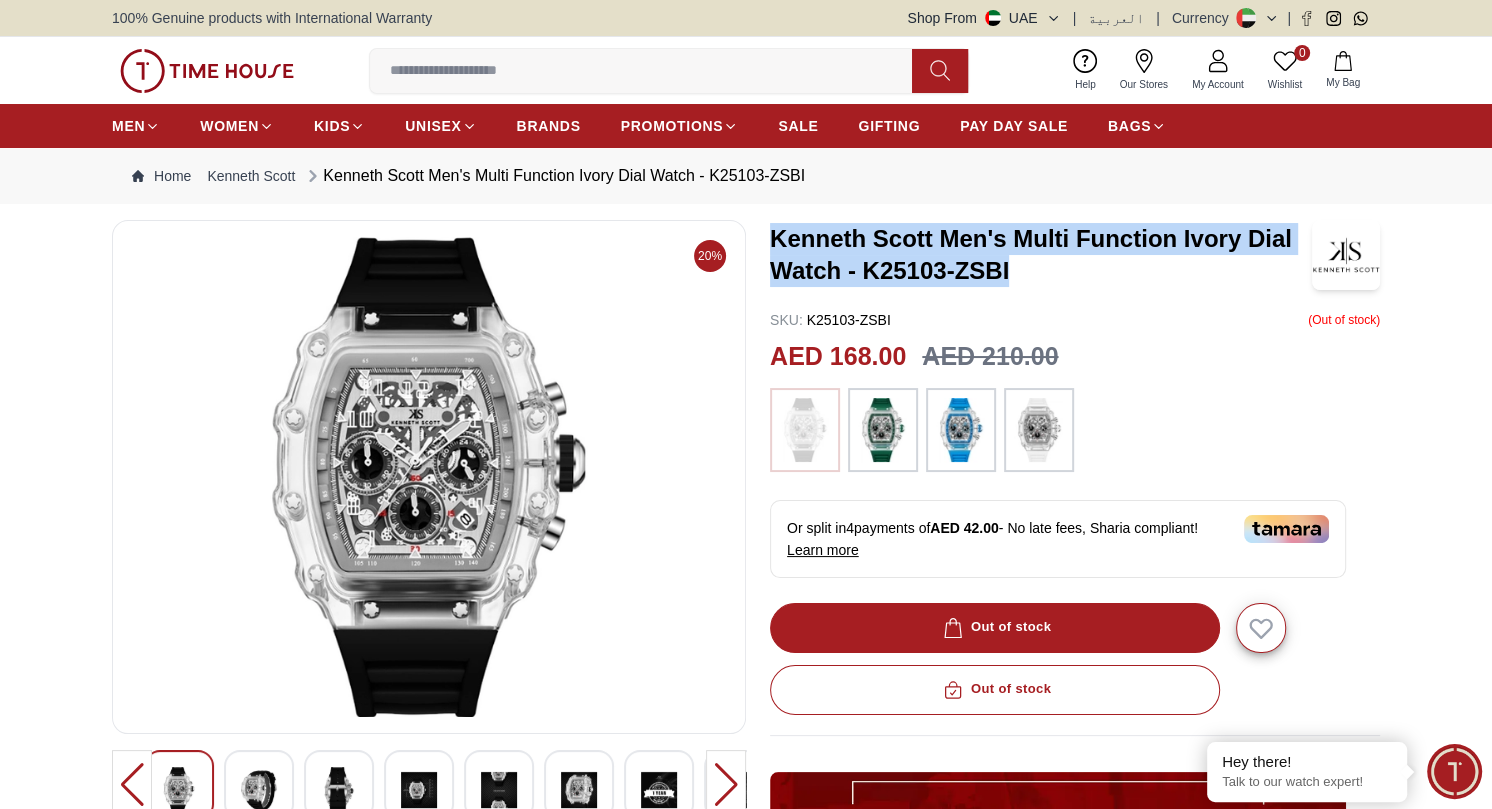 drag, startPoint x: 774, startPoint y: 228, endPoint x: 1073, endPoint y: 288, distance: 304.96066 